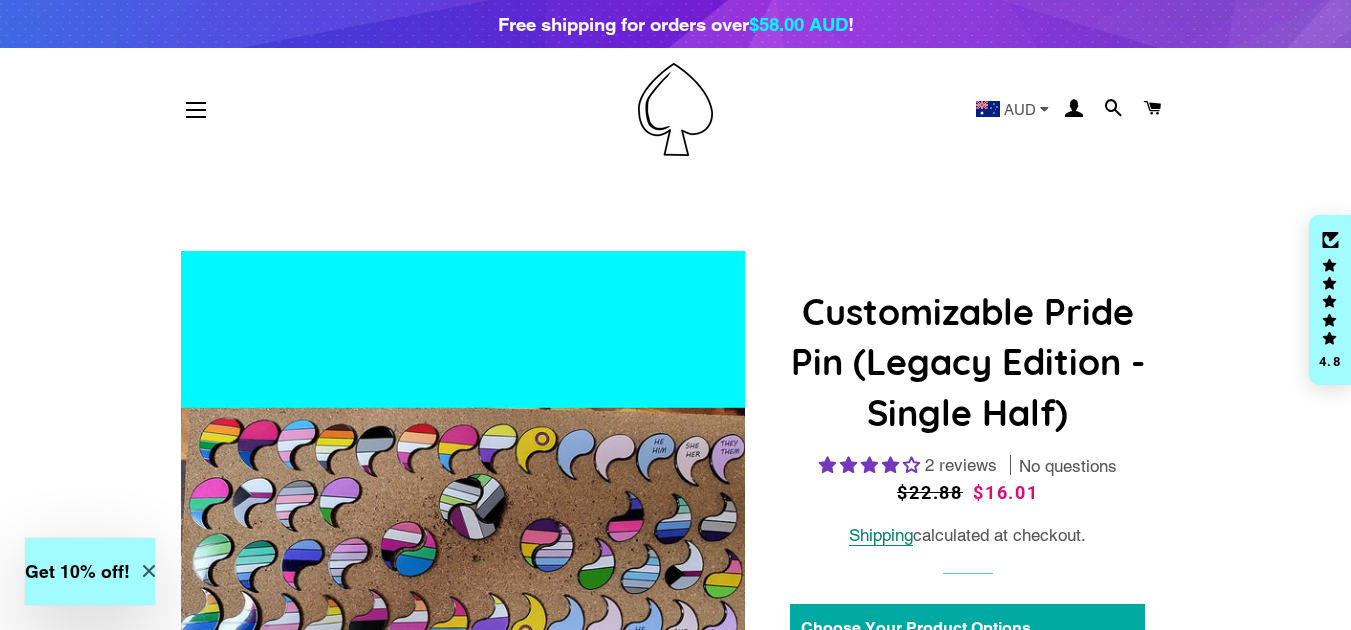 select on "**********" 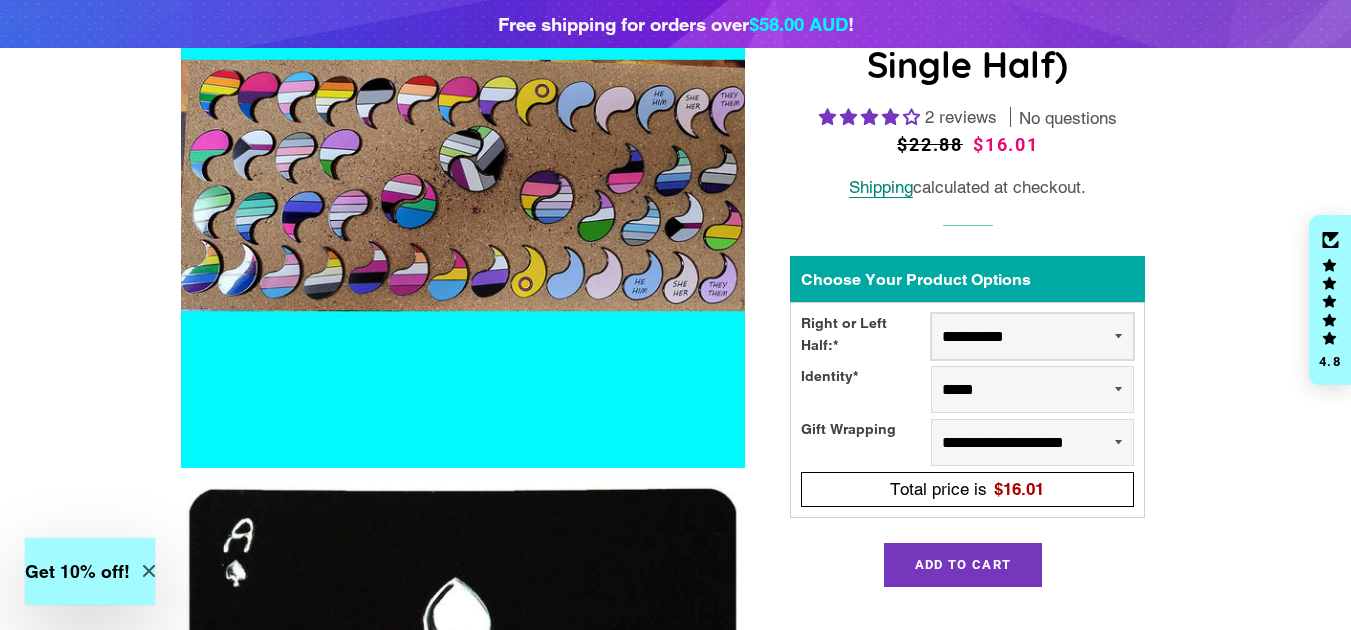 click on "**********" at bounding box center [1032, 336] 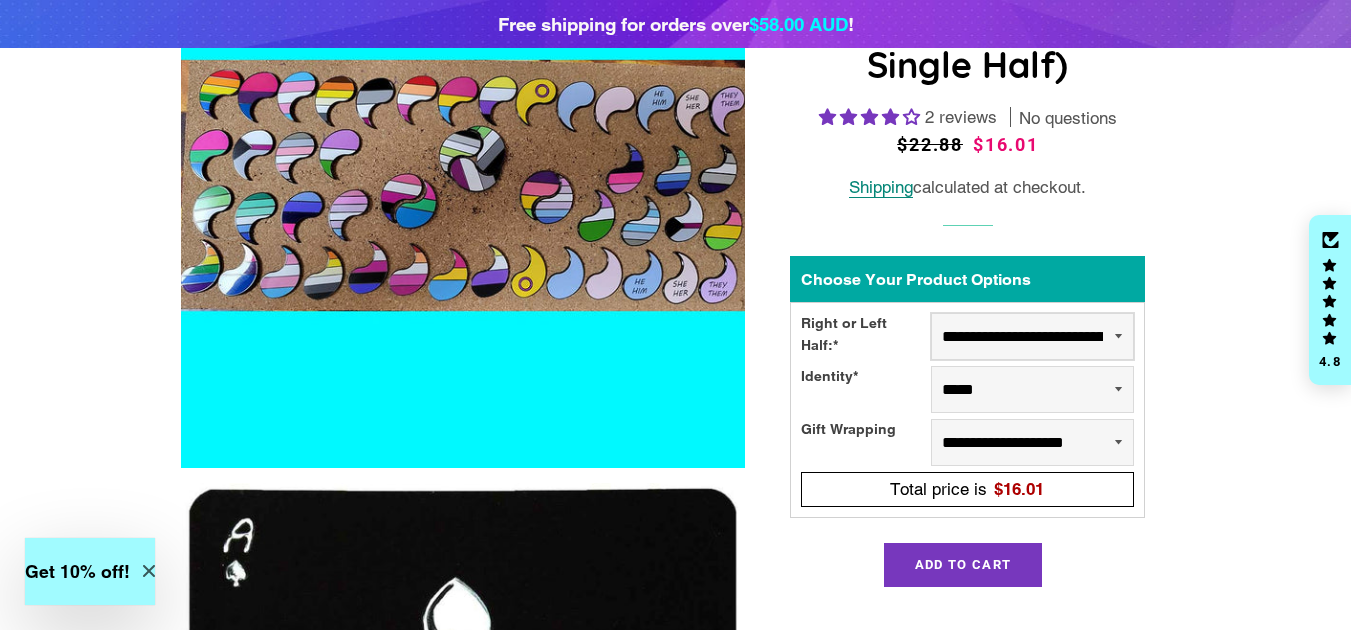 click on "**********" at bounding box center [1032, 336] 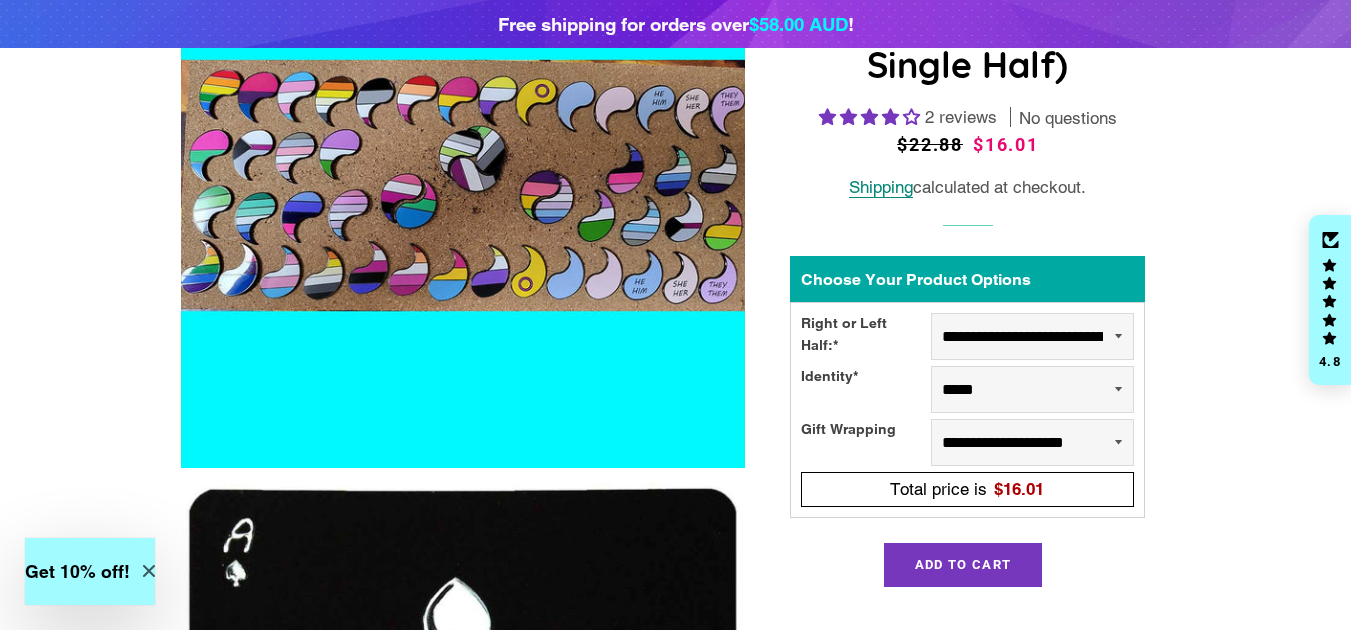 click on "Customizable Pride Pin (Legacy Edition - Single Half)" at bounding box center [676, 2949] 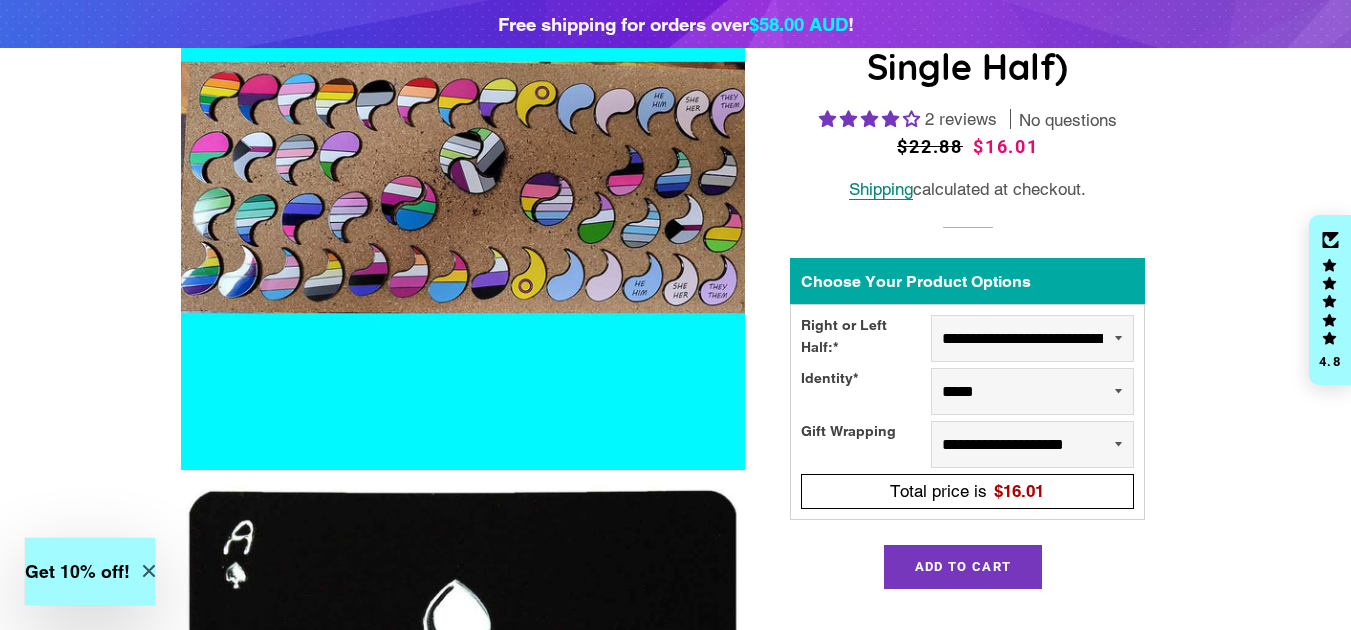scroll, scrollTop: 348, scrollLeft: 0, axis: vertical 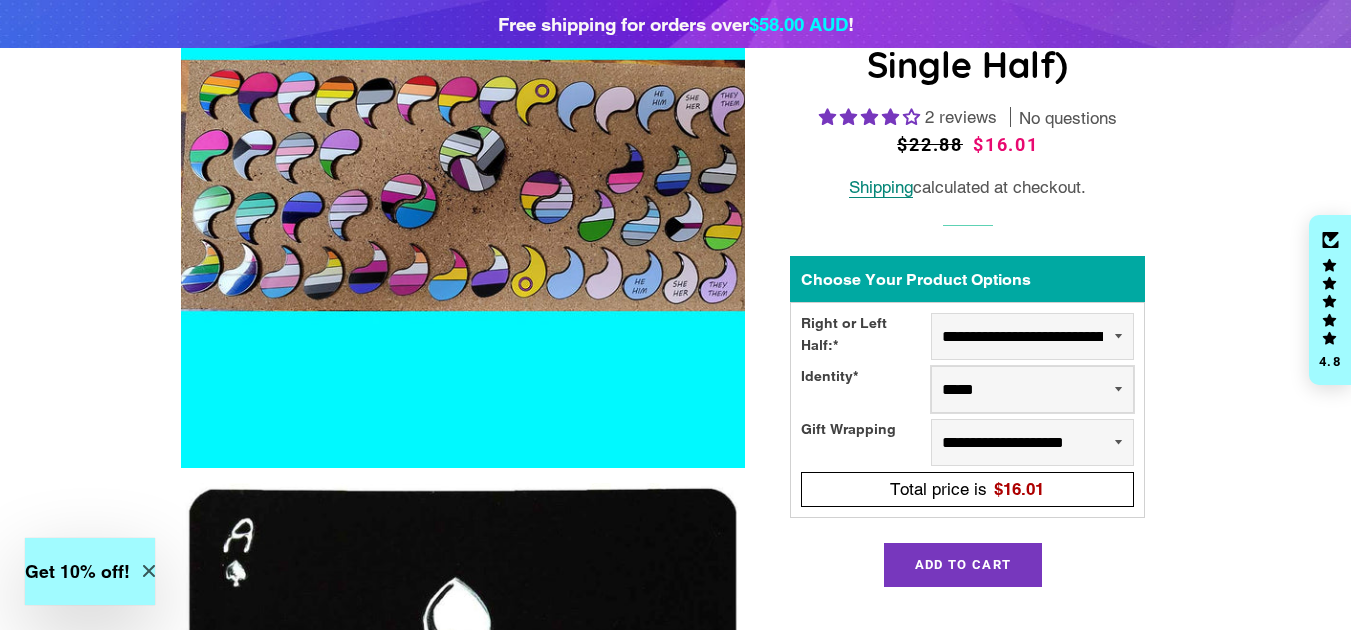 click on "**********" at bounding box center (1032, 389) 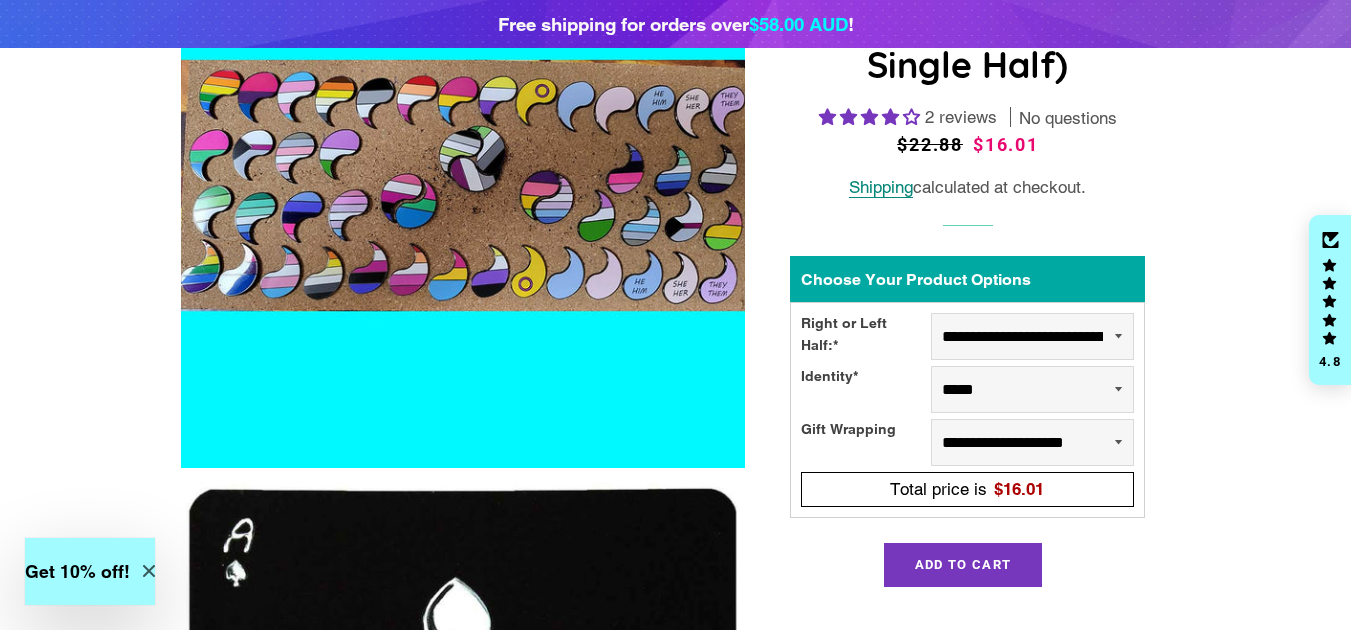 click on "2 reviews" at bounding box center (675, 2929) 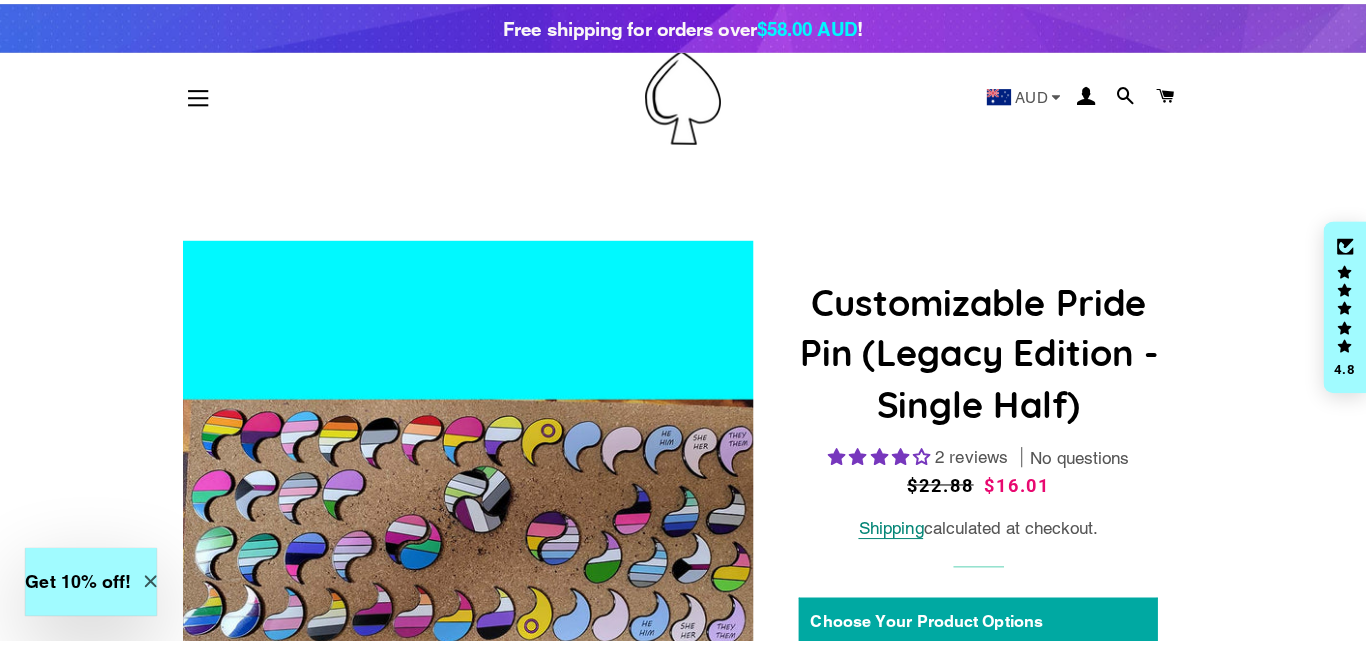 scroll, scrollTop: 0, scrollLeft: 0, axis: both 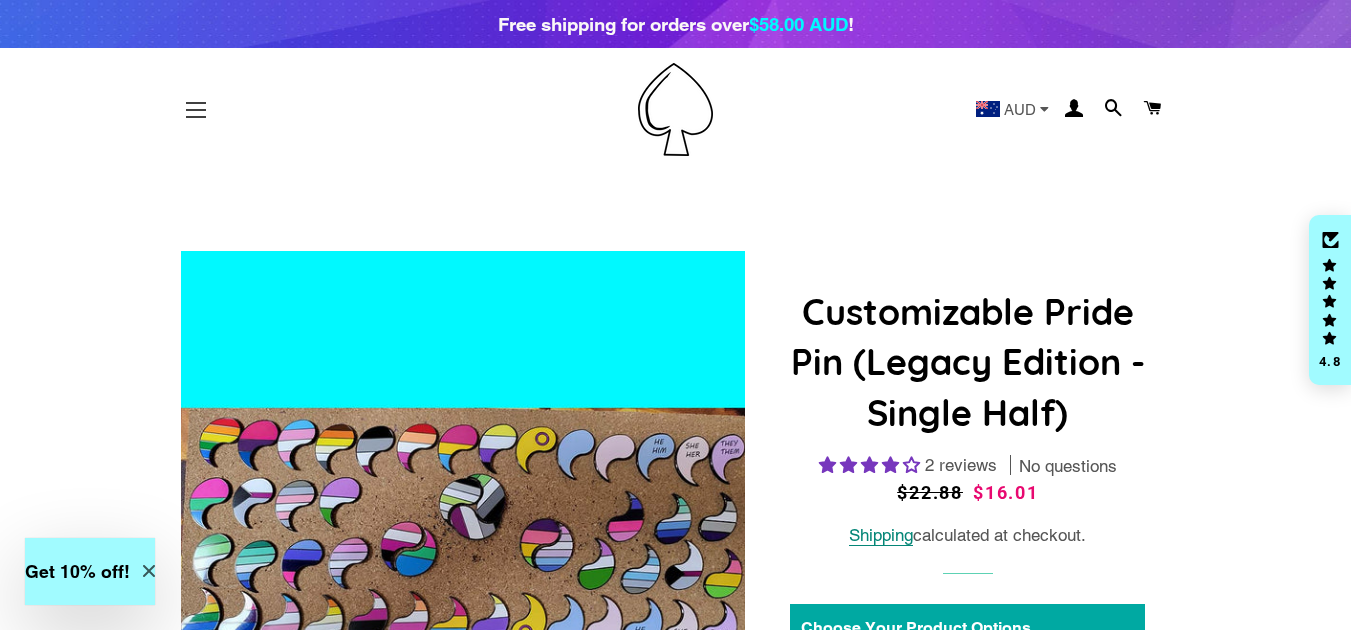 click on "Site navigation" at bounding box center (196, 110) 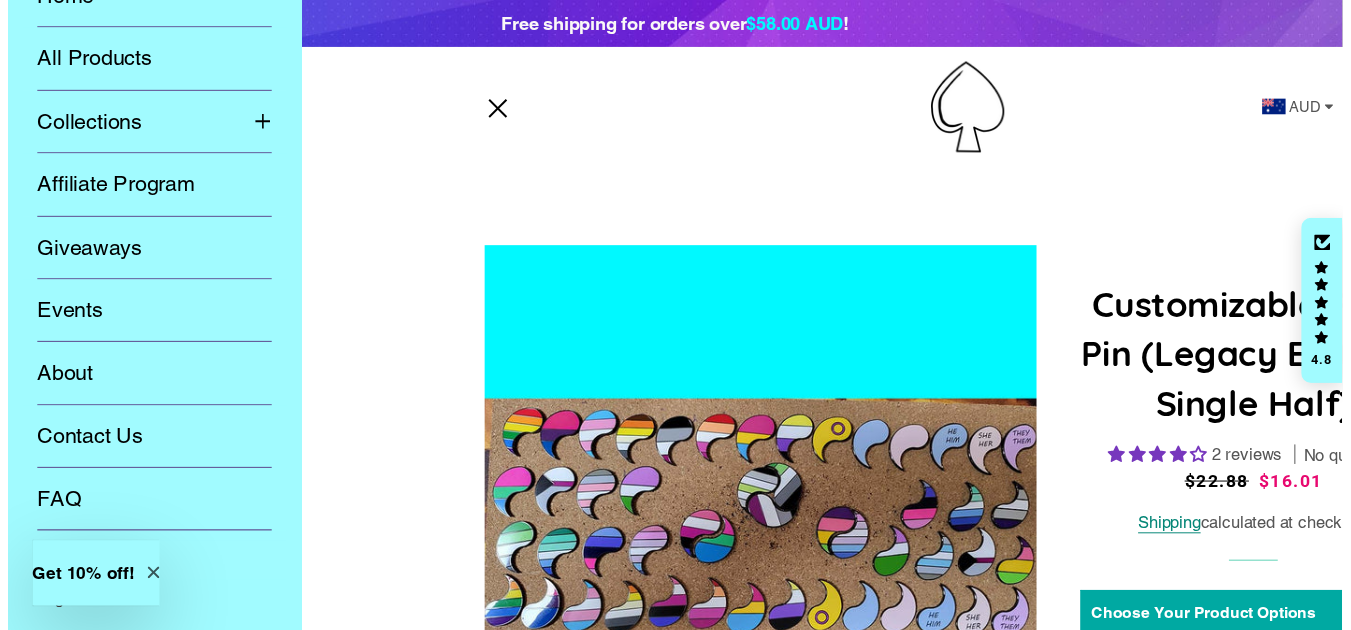 scroll, scrollTop: 0, scrollLeft: 0, axis: both 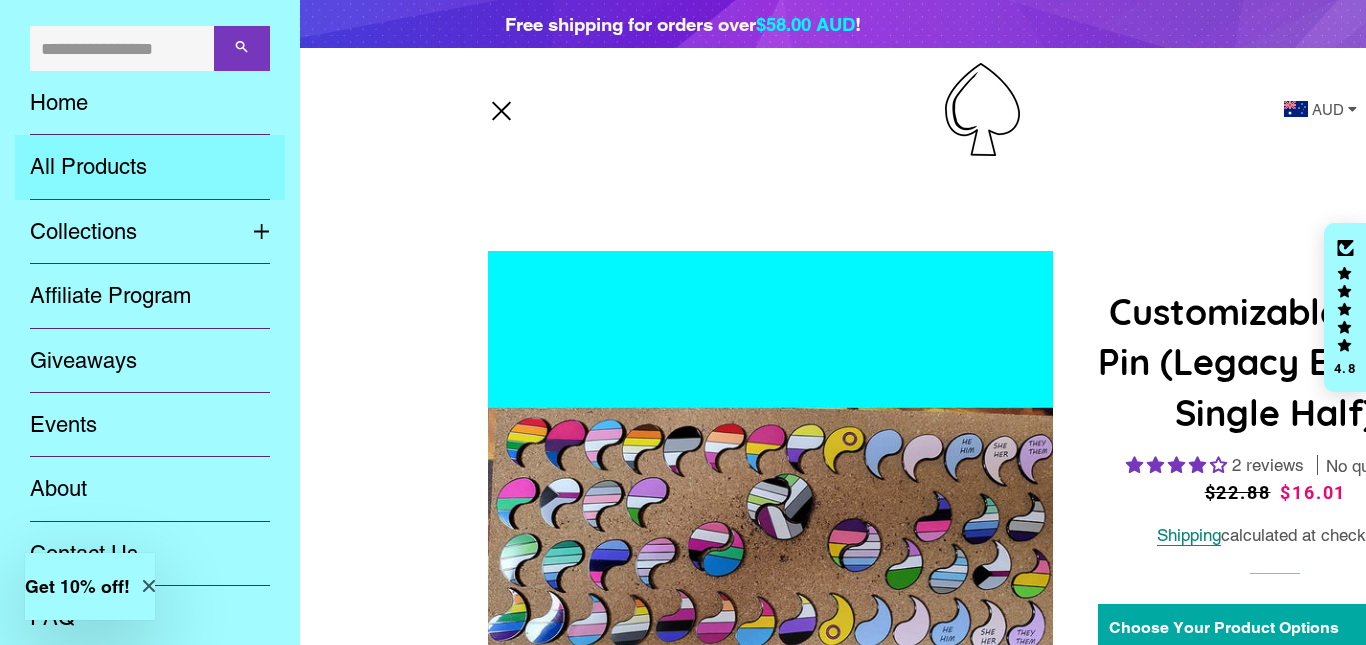 click on "All Products" at bounding box center [150, 167] 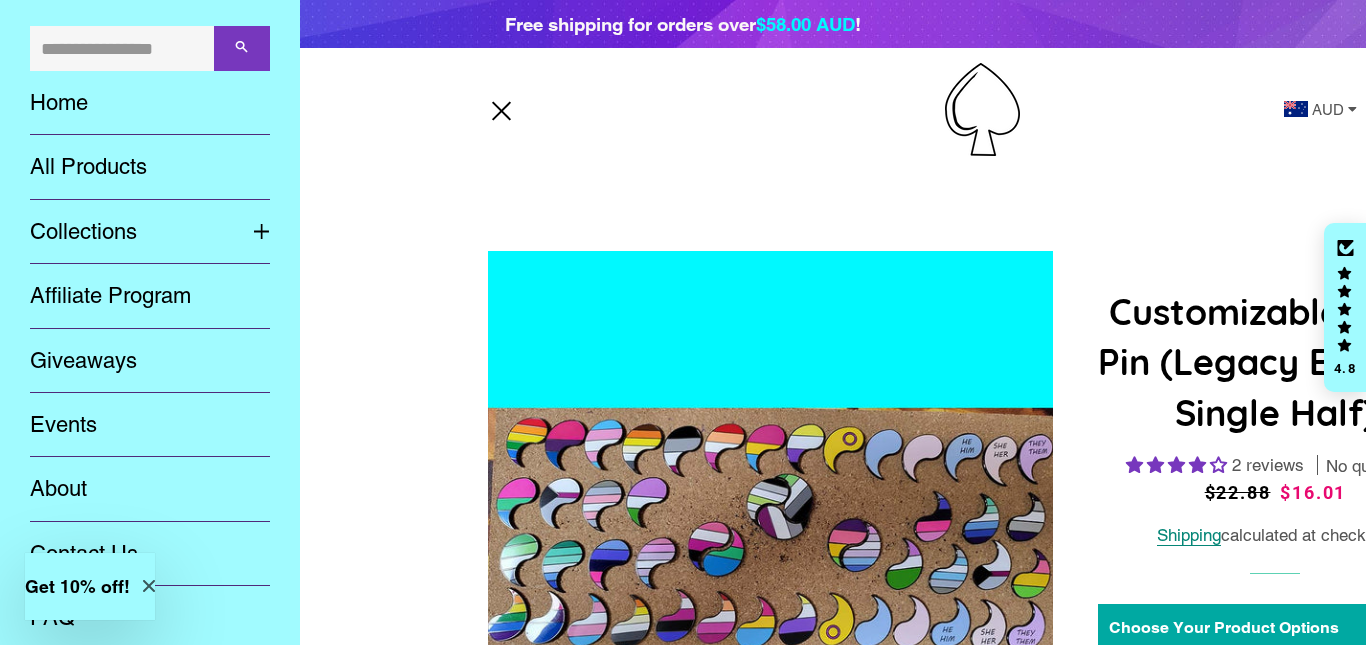 click on "2 reviews" at bounding box center (983, 3277) 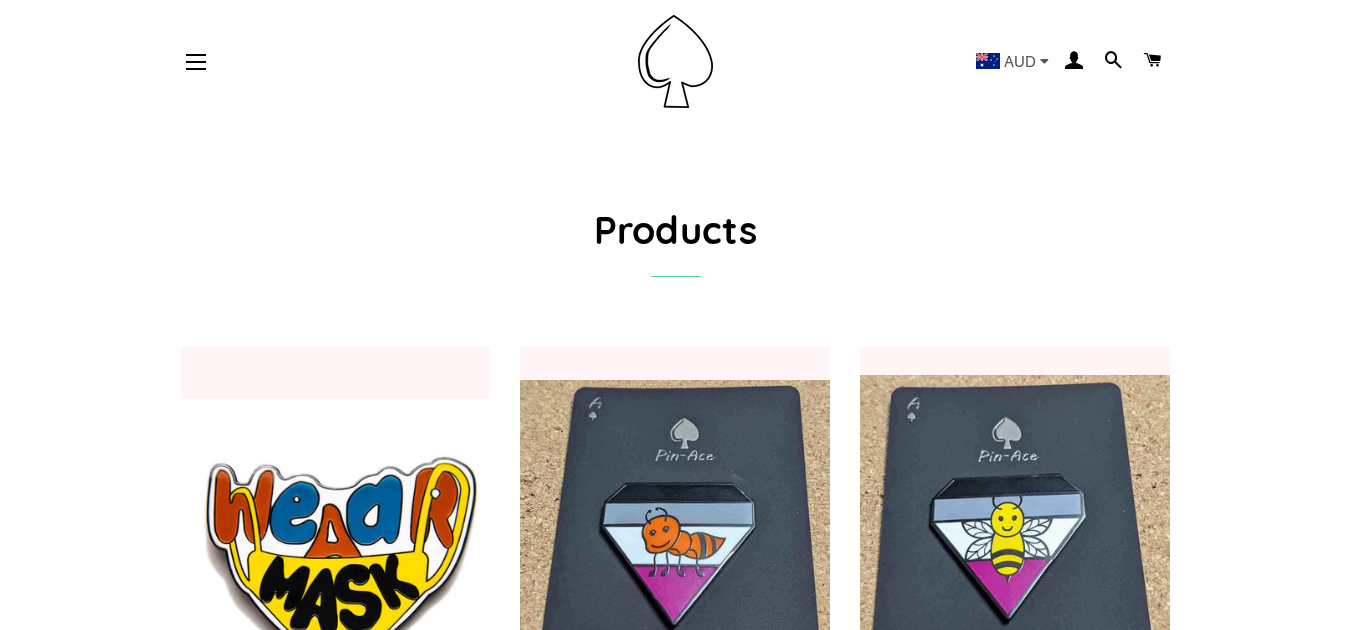 scroll, scrollTop: 0, scrollLeft: 0, axis: both 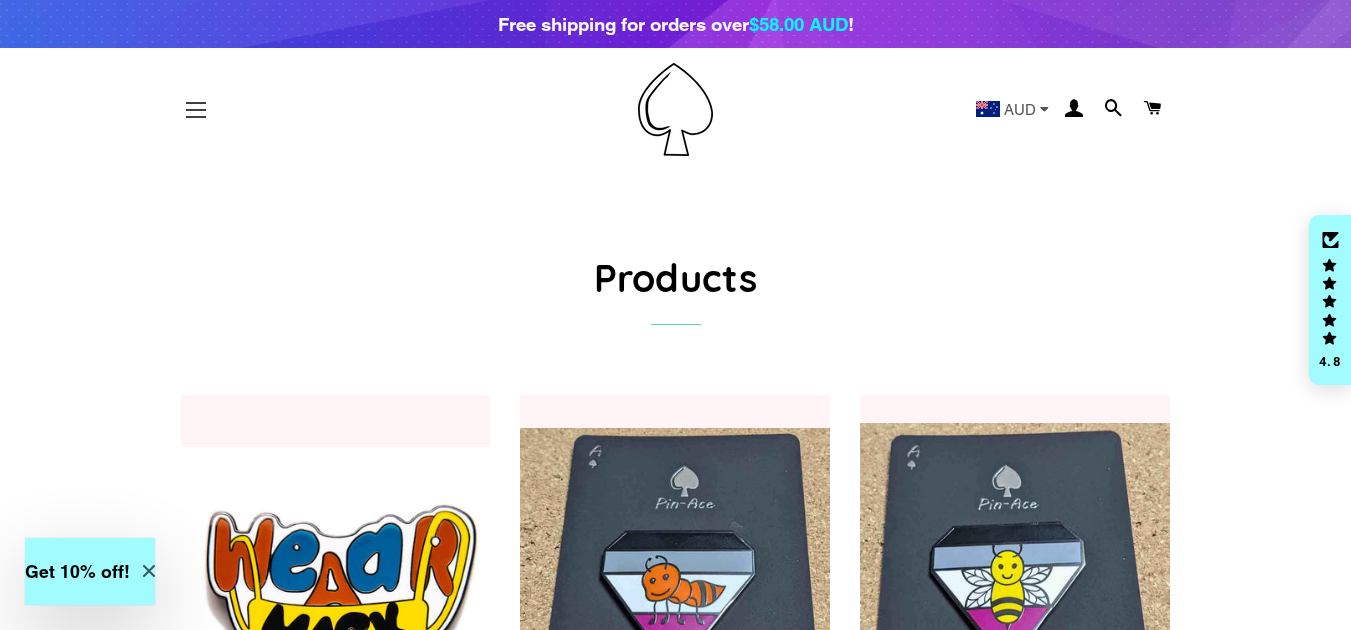 click on "Site navigation" at bounding box center [196, 110] 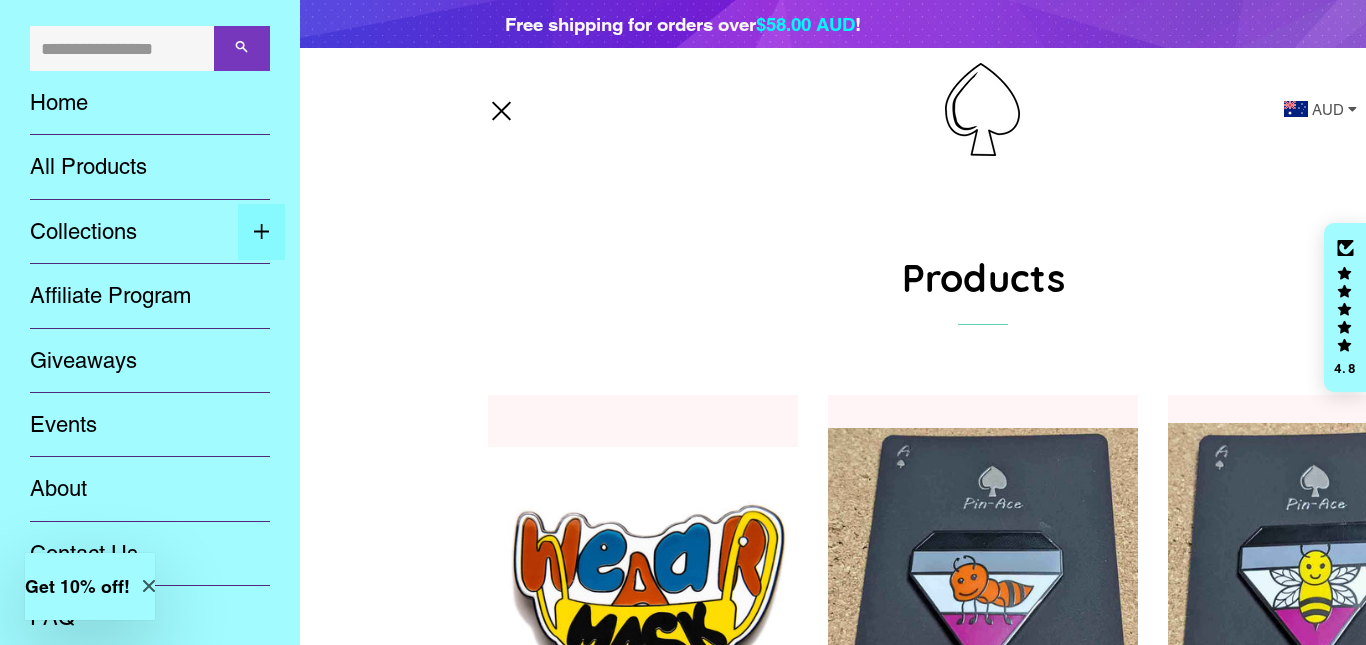 click at bounding box center (261, 232) 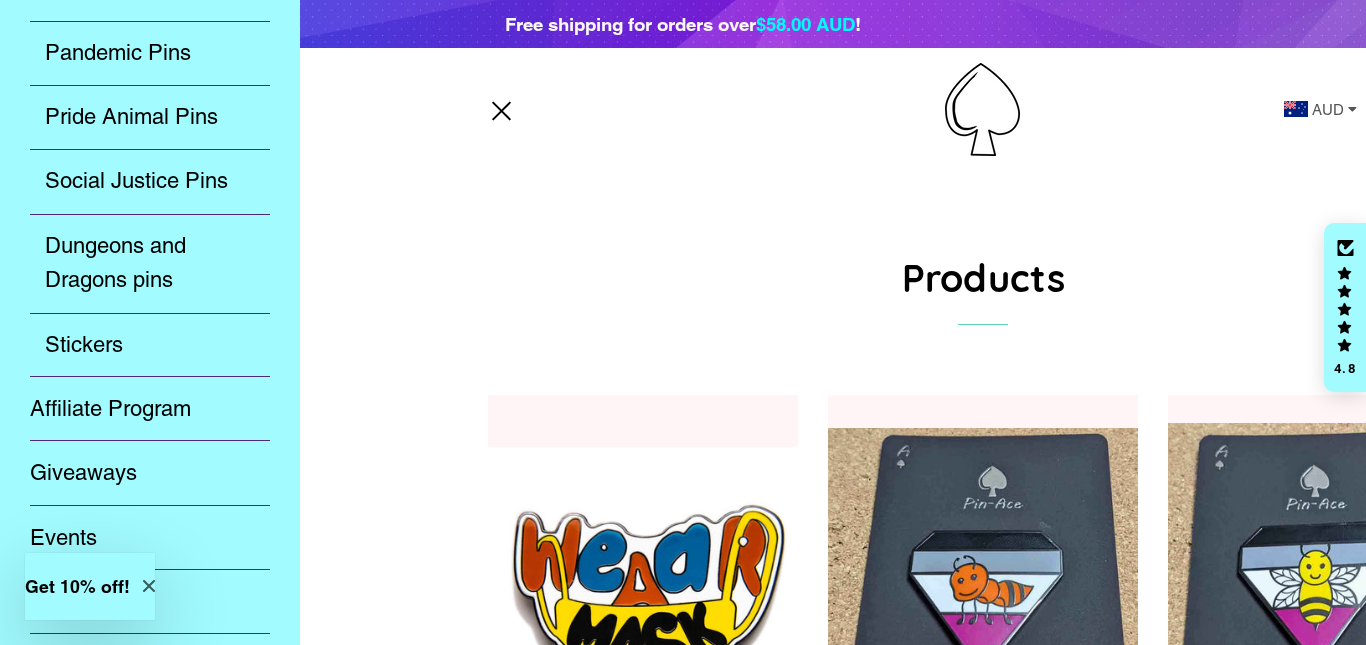 scroll, scrollTop: 600, scrollLeft: 0, axis: vertical 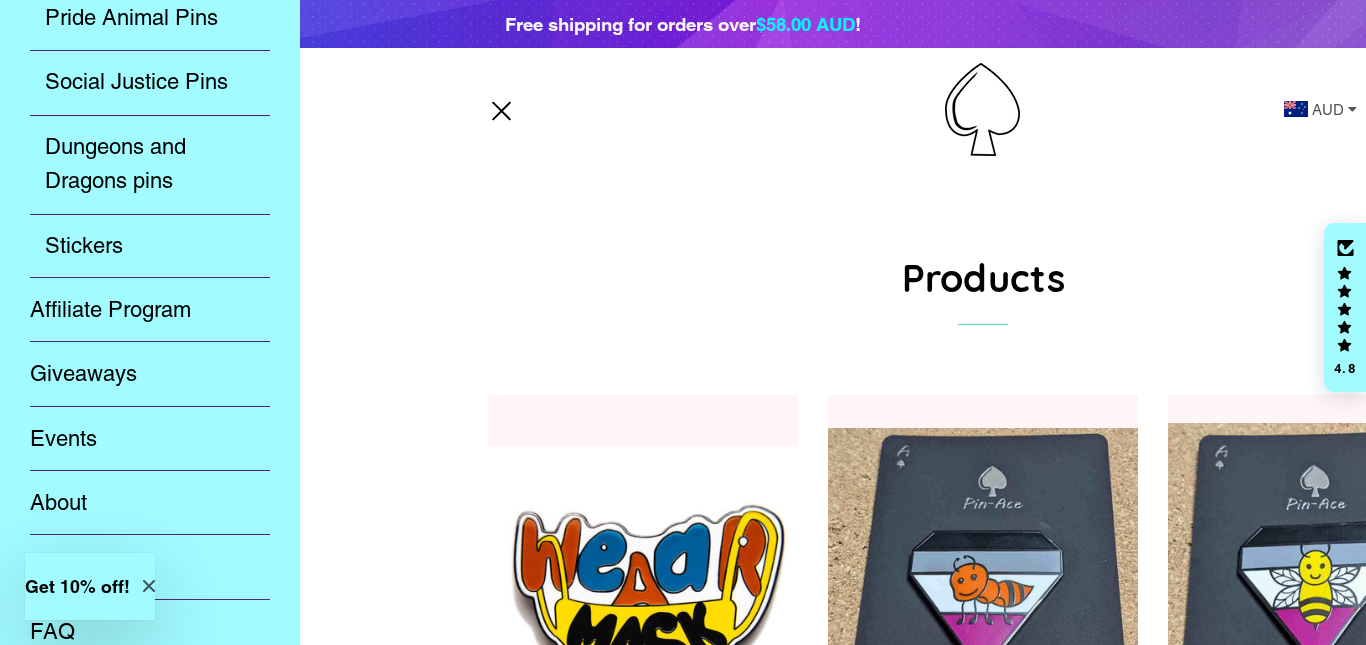 type 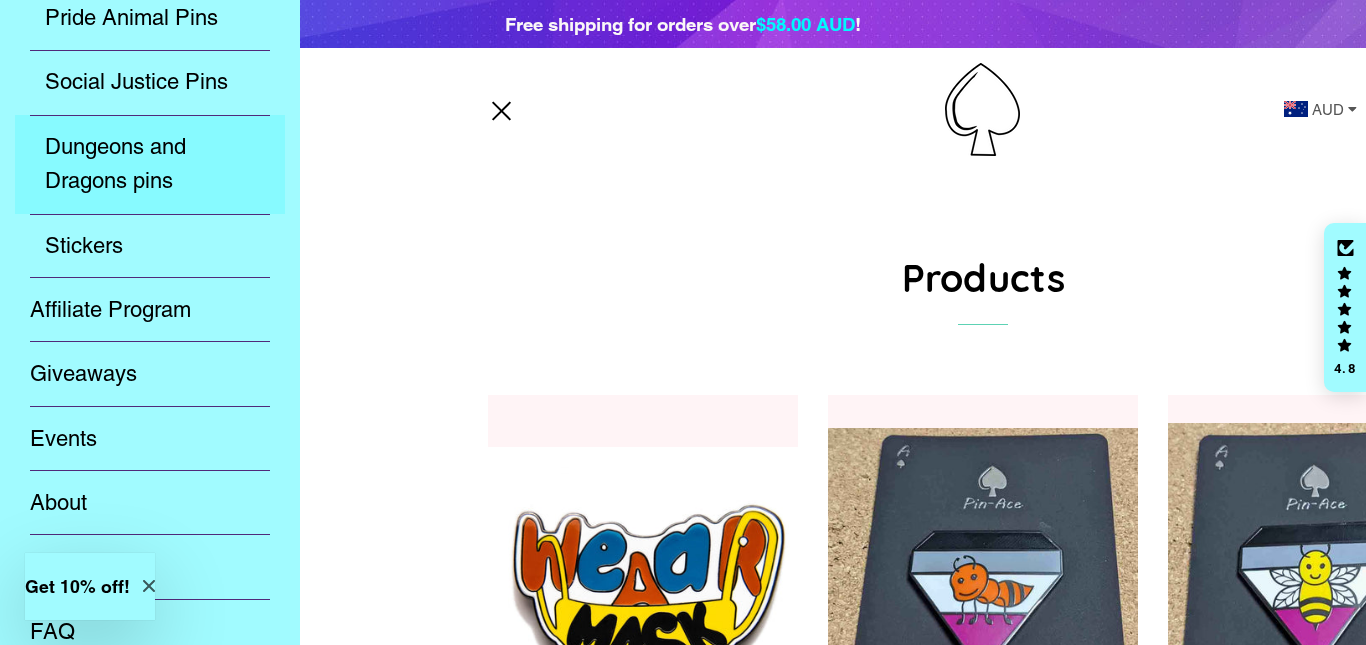 click on "Dungeons and Dragons pins" at bounding box center (150, 164) 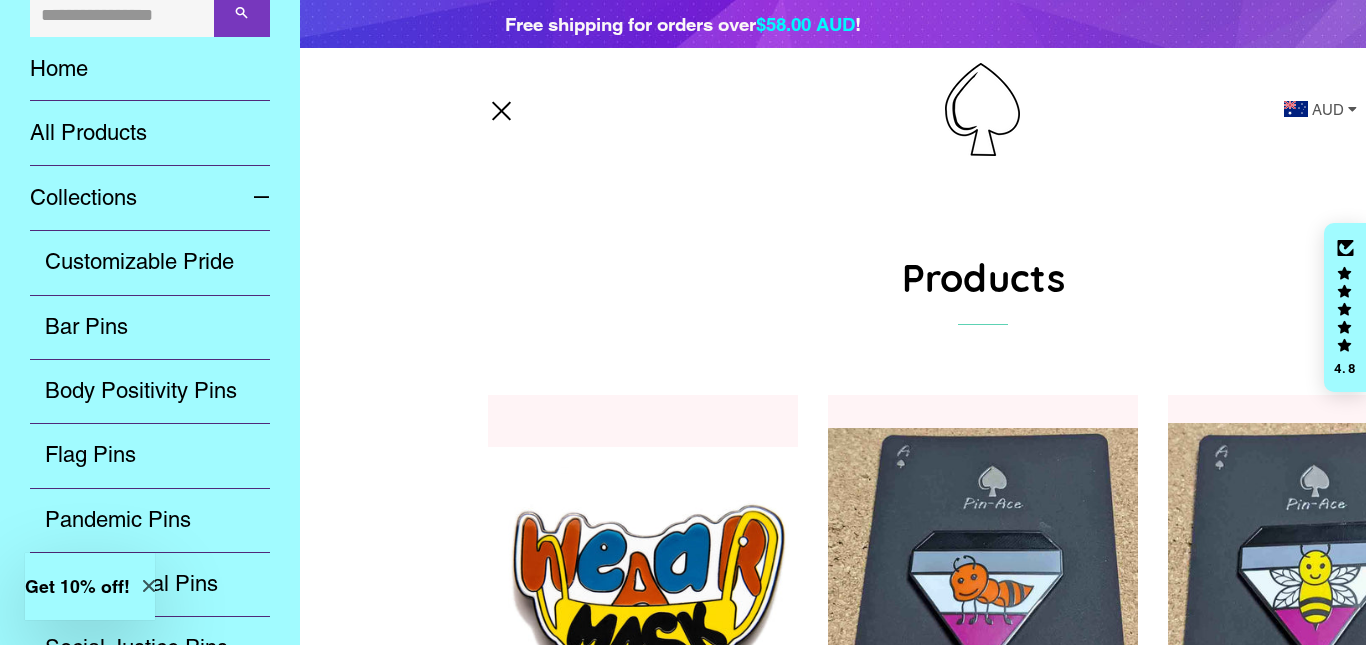 scroll, scrollTop: 0, scrollLeft: 0, axis: both 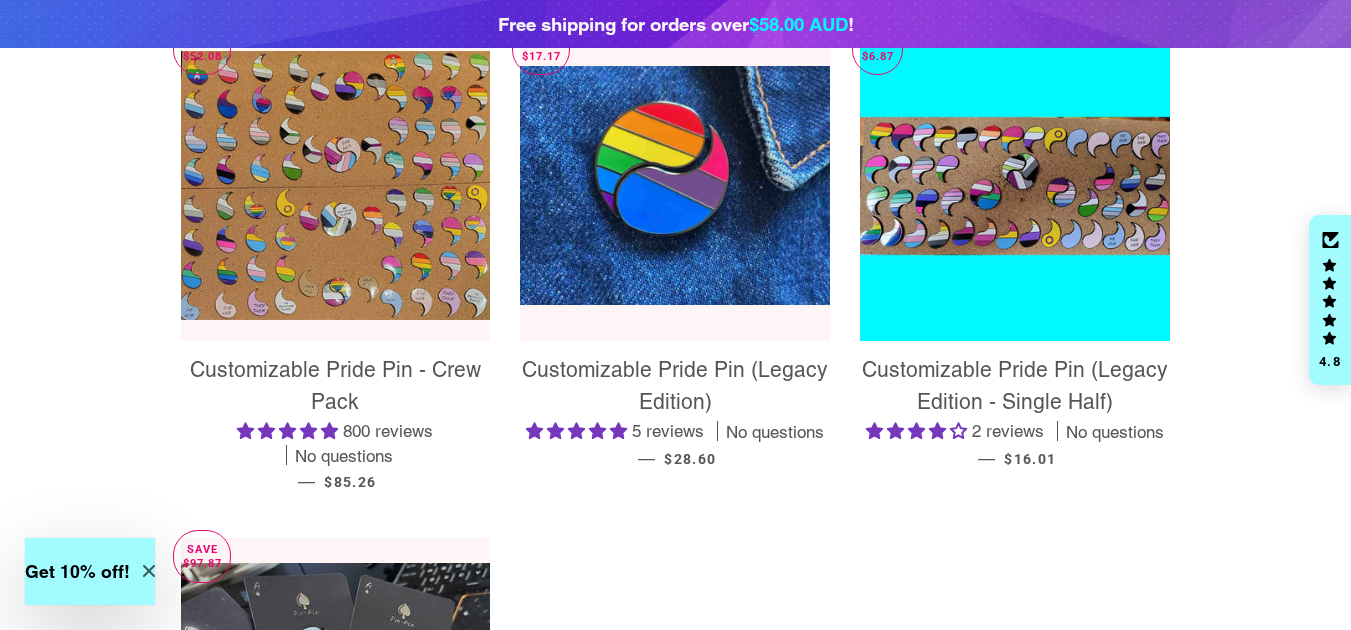 click on "Customizable Pride Pin (Legacy Edition)" at bounding box center [675, 386] 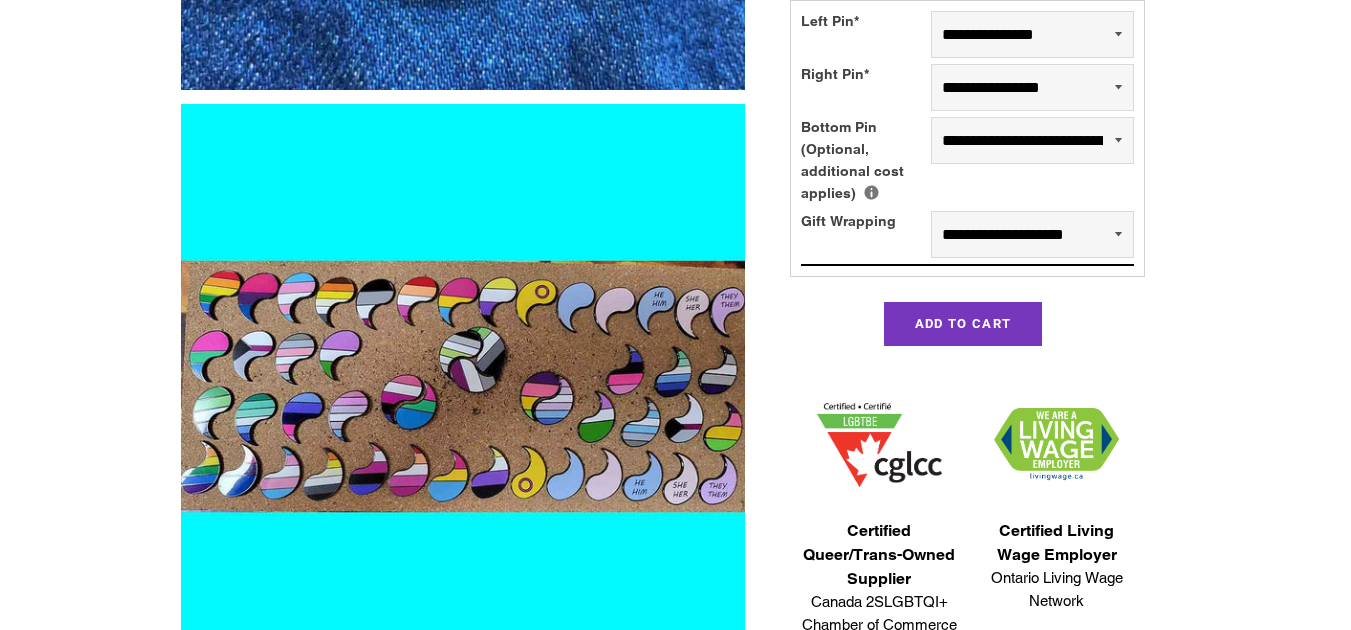 scroll, scrollTop: 600, scrollLeft: 0, axis: vertical 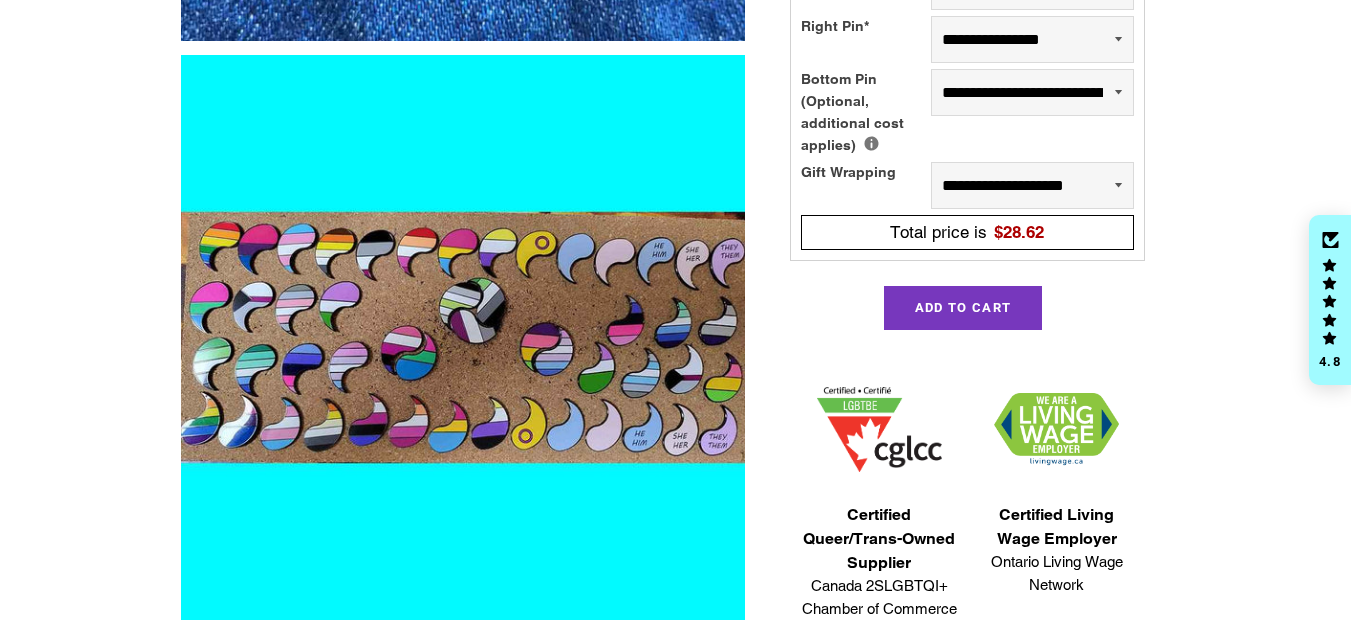 select on "**********" 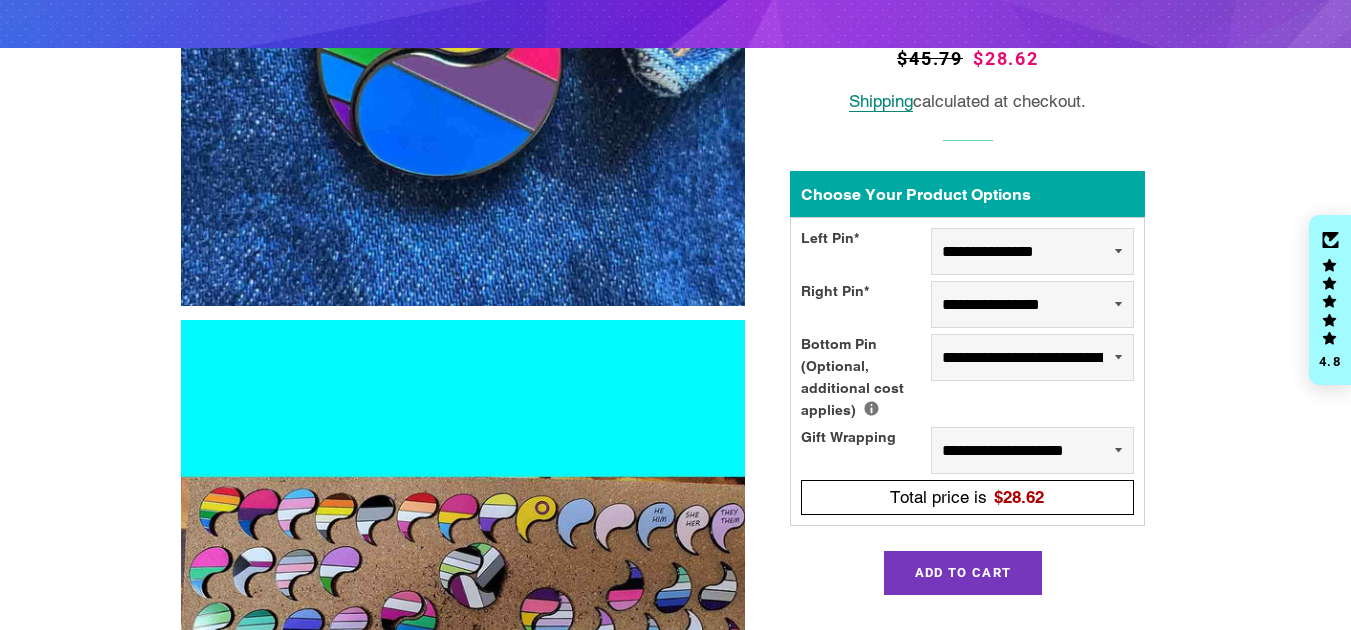 scroll, scrollTop: 300, scrollLeft: 0, axis: vertical 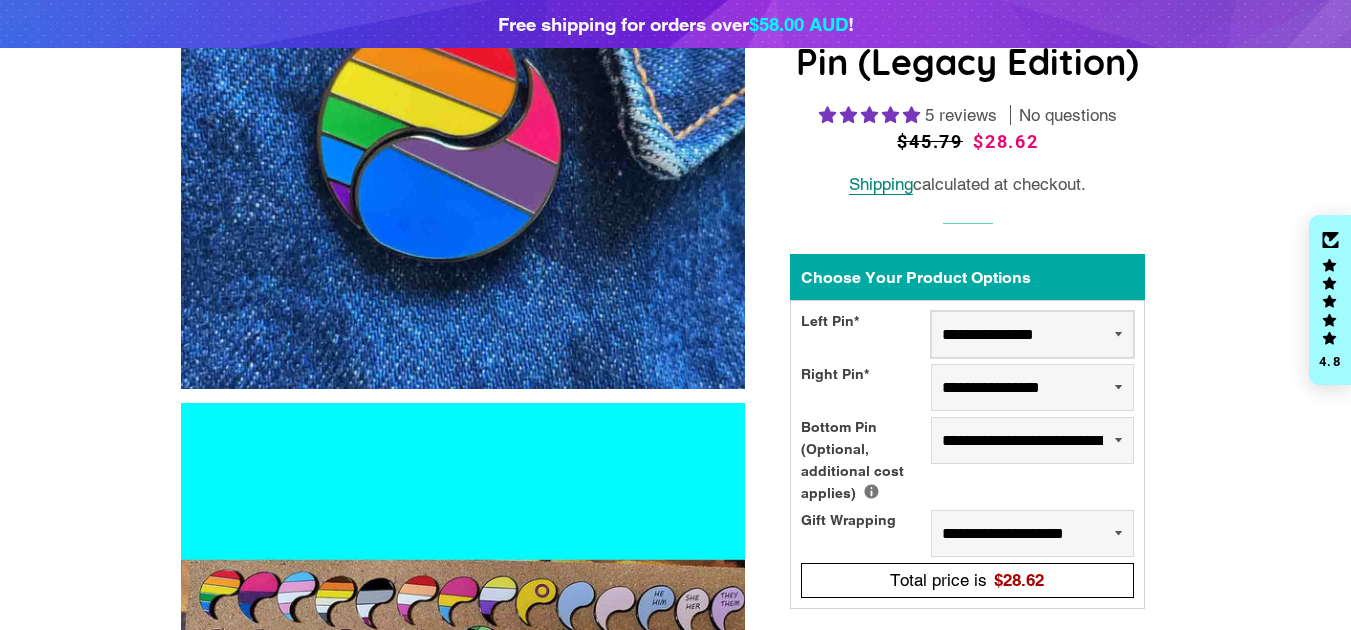 click on "**********" at bounding box center [1032, 334] 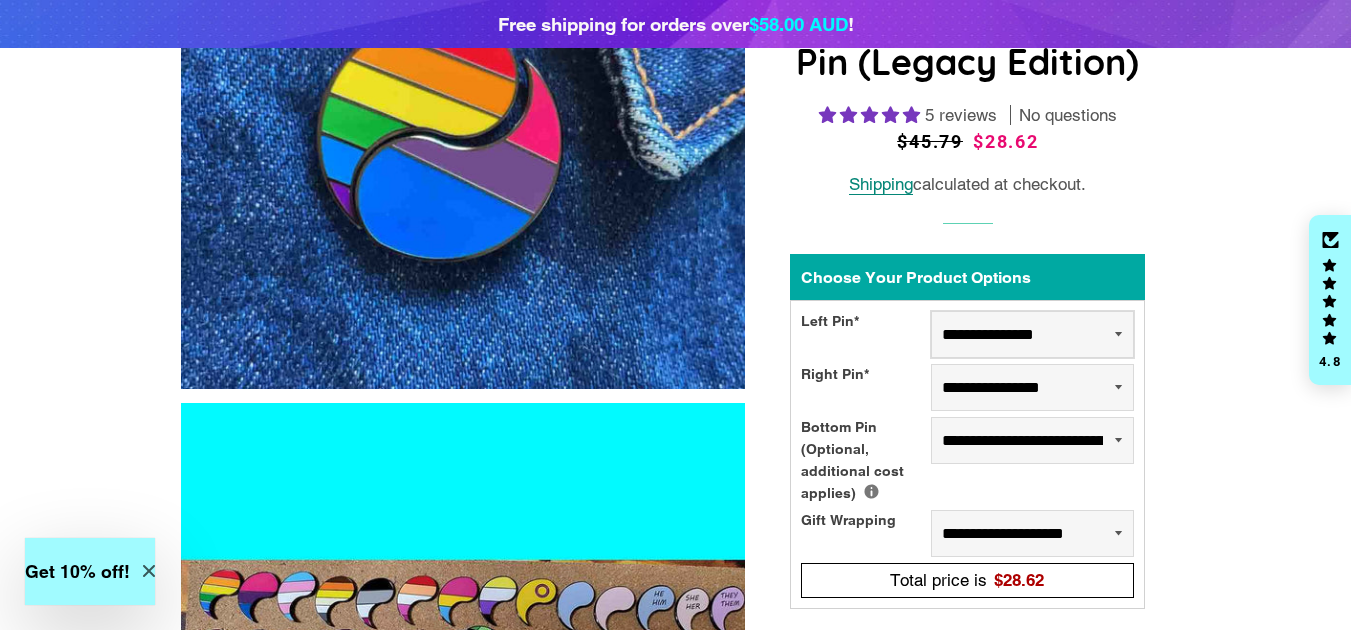 select on "*****" 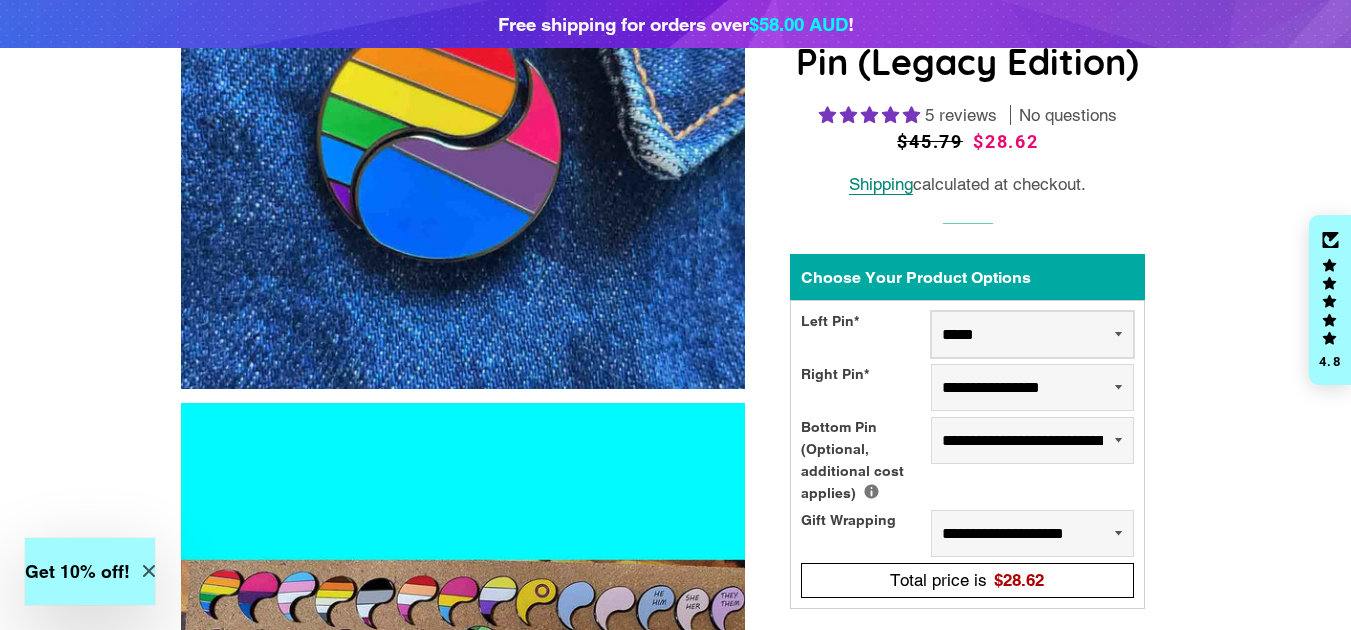 click on "**********" at bounding box center [1032, 334] 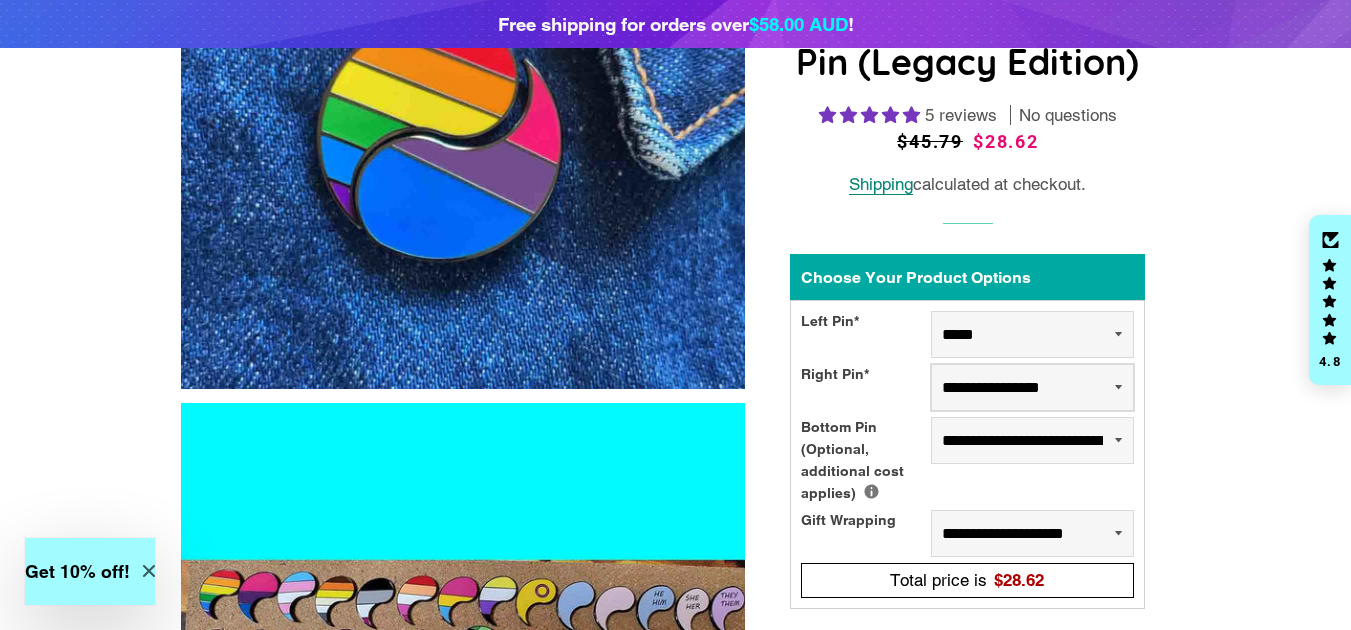 click on "**********" at bounding box center [1032, 387] 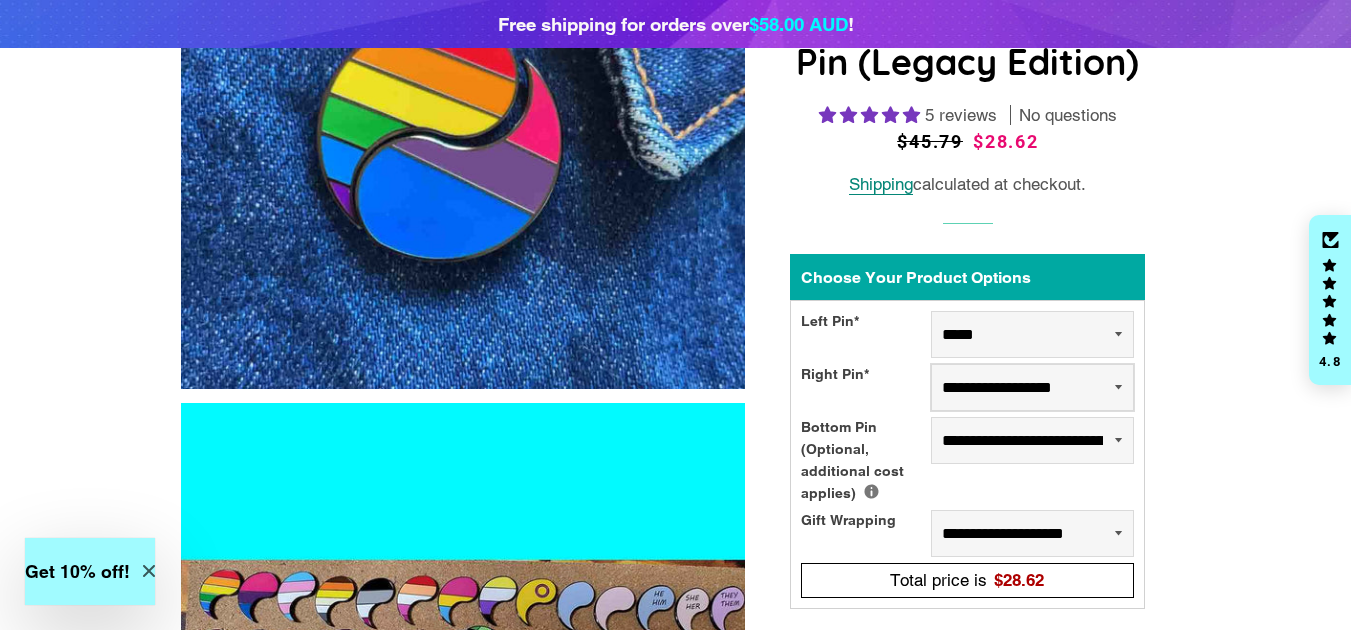 click on "**********" at bounding box center [1032, 387] 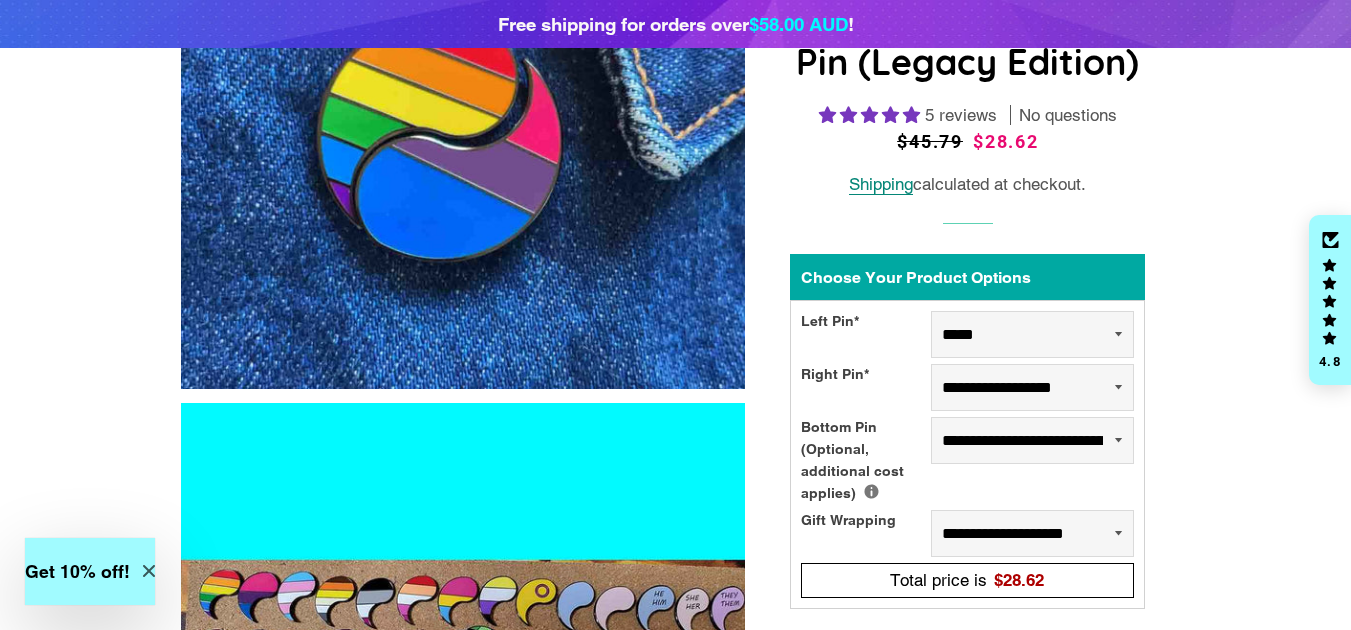 click on "Customizable Pride Pin (Legacy Edition)
5 reviews
No questions" at bounding box center [675, 3283] 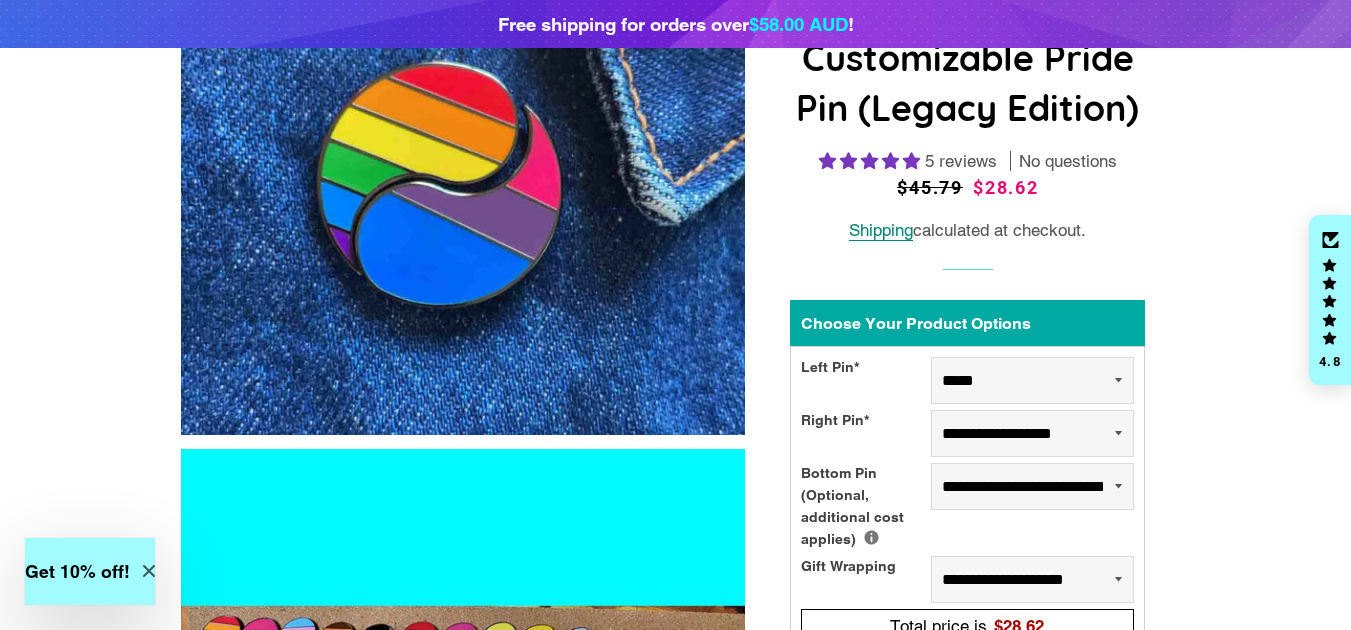 scroll, scrollTop: 0, scrollLeft: 0, axis: both 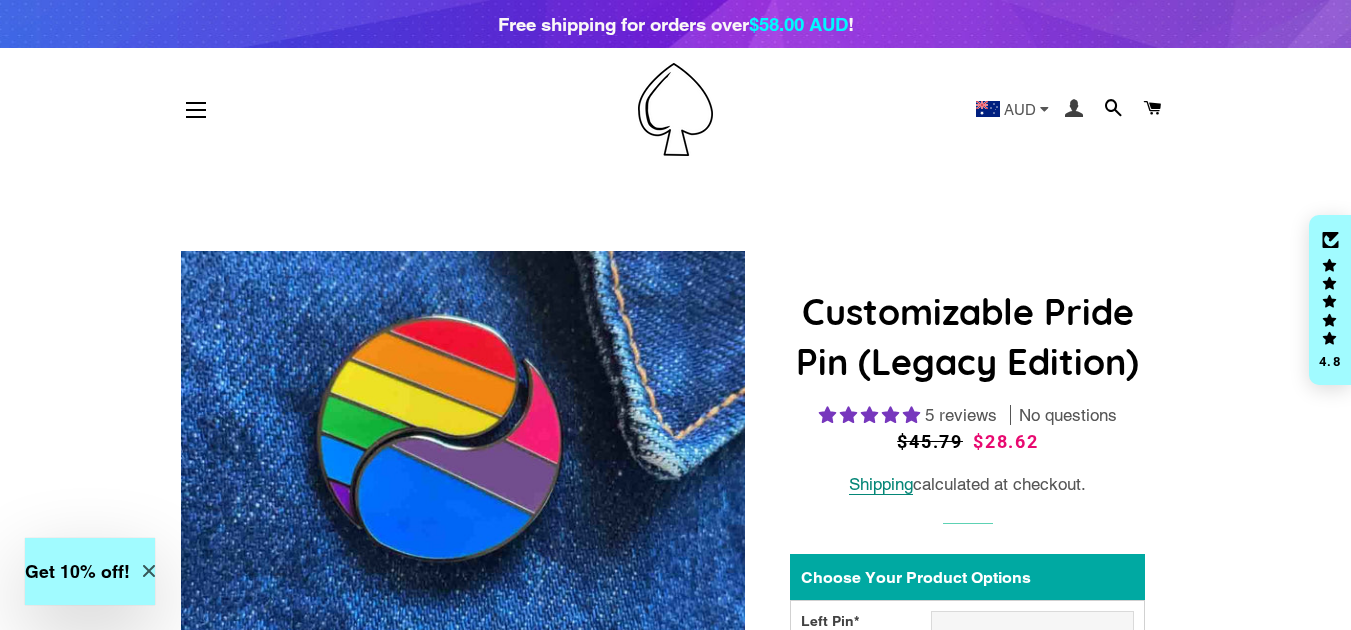 click at bounding box center [1074, 109] 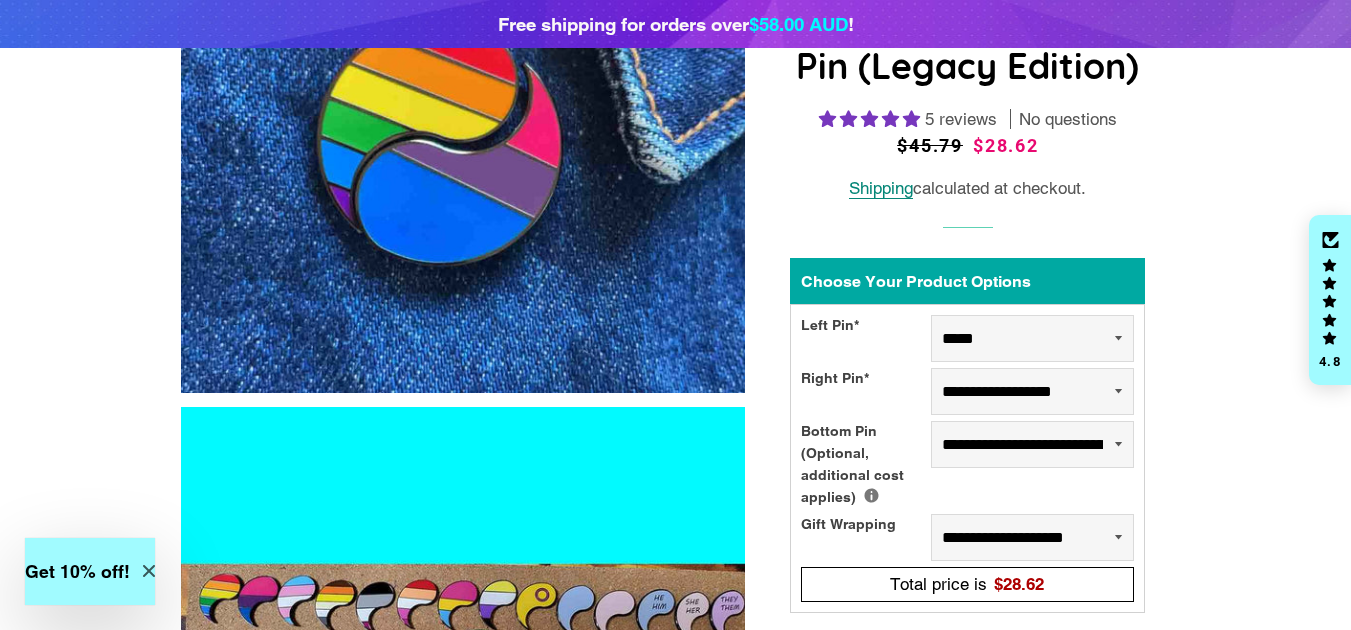 scroll, scrollTop: 300, scrollLeft: 0, axis: vertical 